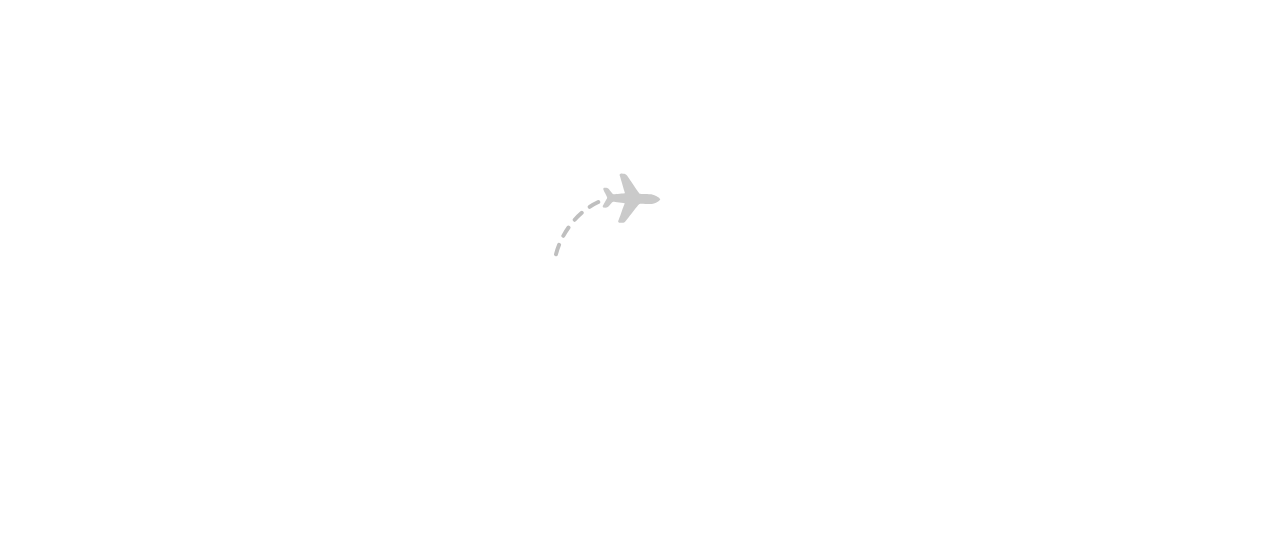 scroll, scrollTop: 0, scrollLeft: 0, axis: both 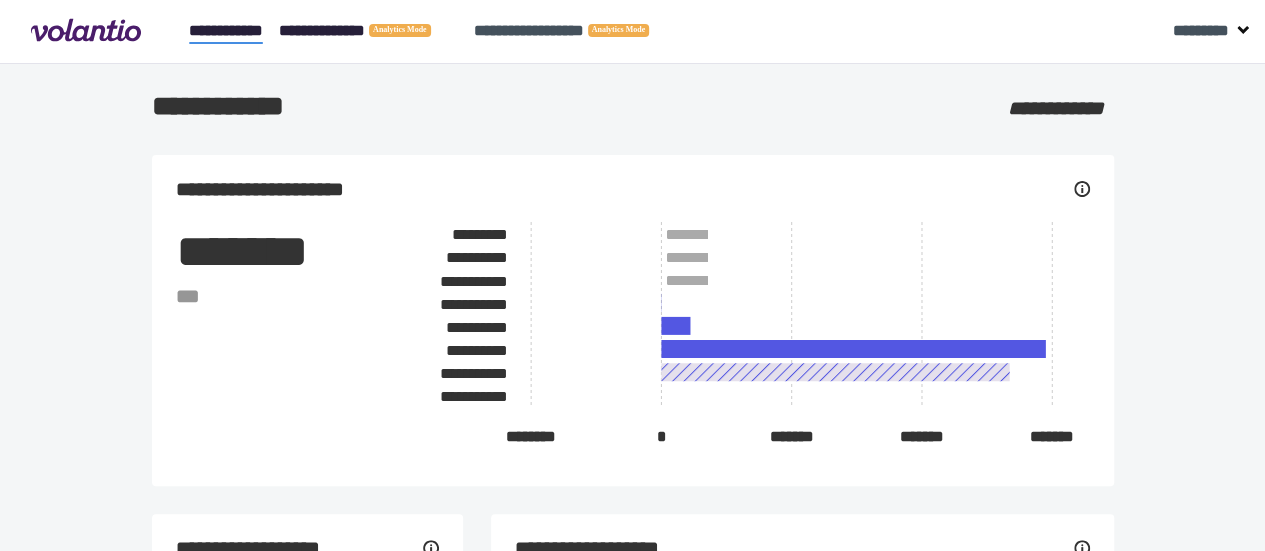 click on "**********" at bounding box center (368, 31) 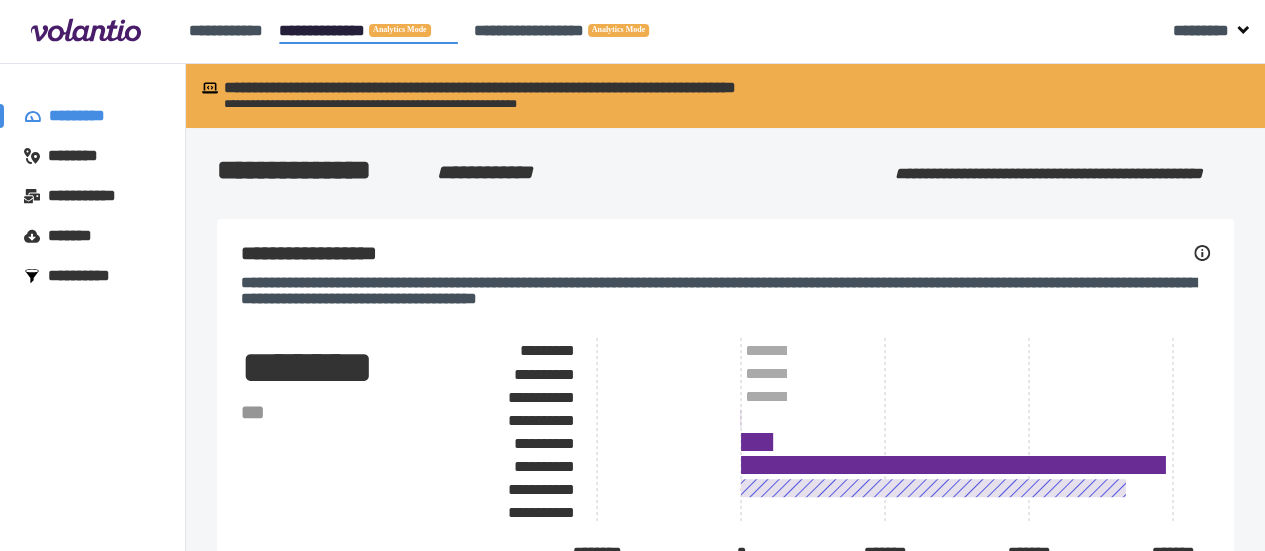 click on "*******" at bounding box center (75, 236) 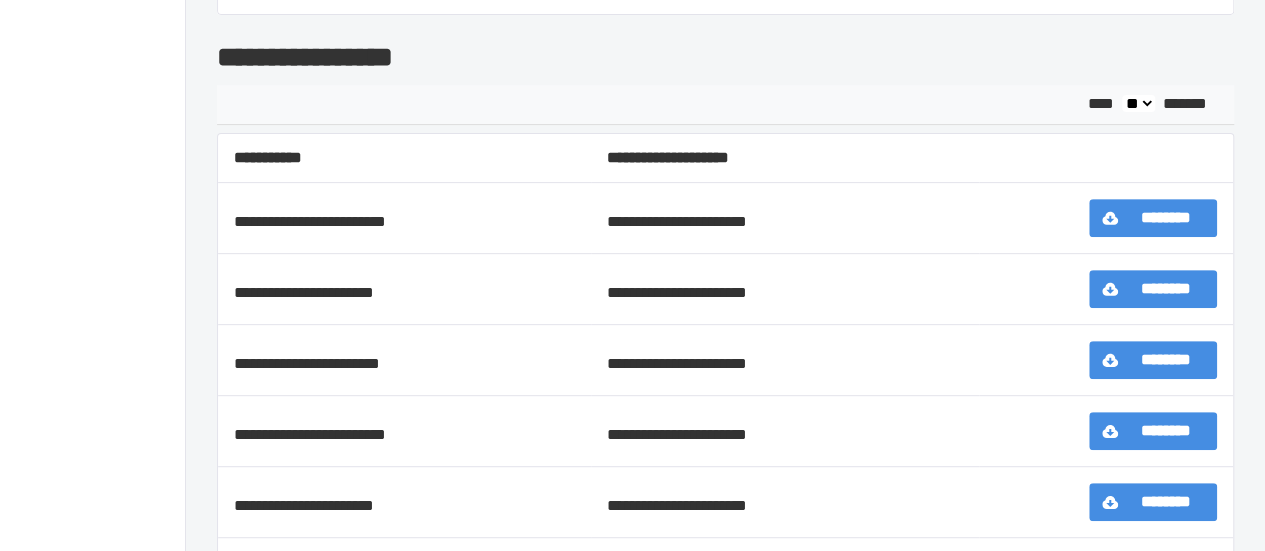 scroll, scrollTop: 0, scrollLeft: 0, axis: both 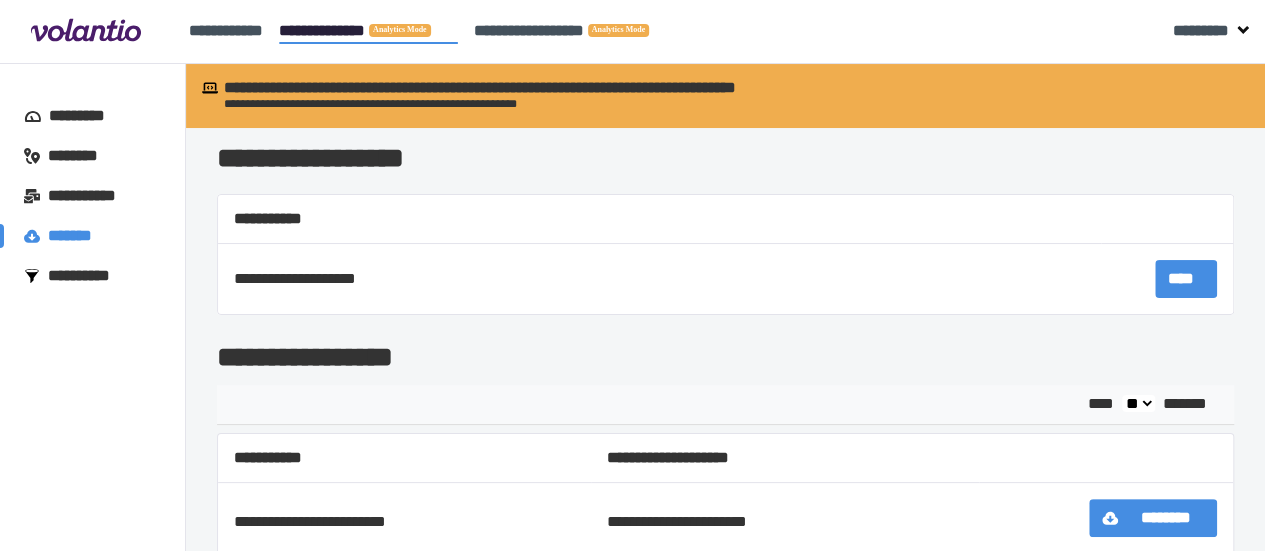 click on "**********" at bounding box center [92, 276] 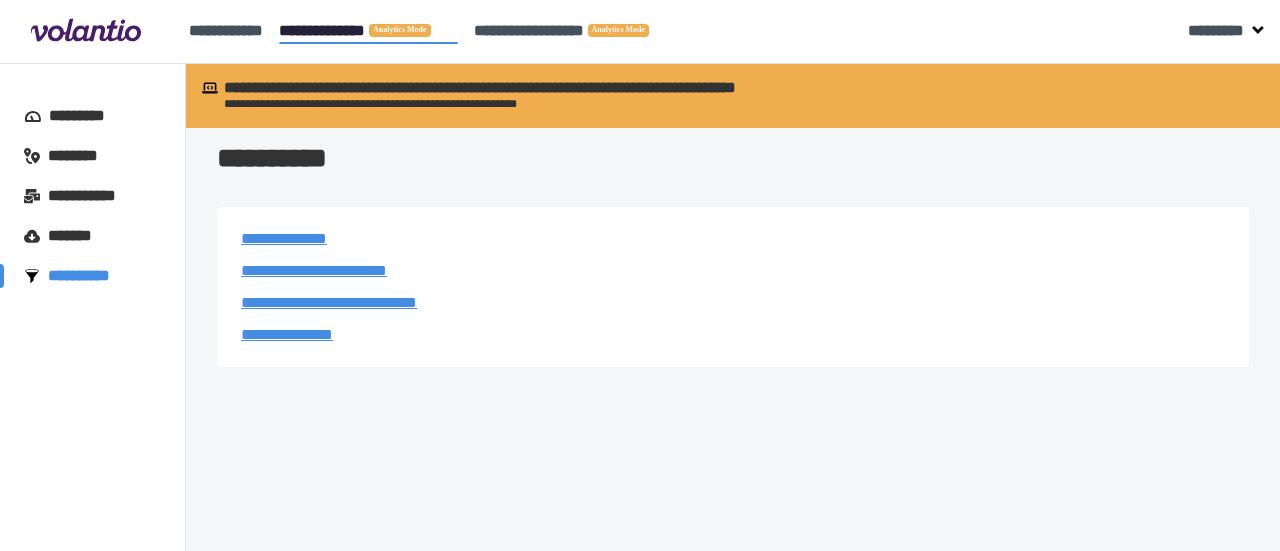 click on "**********" at bounding box center [287, 334] 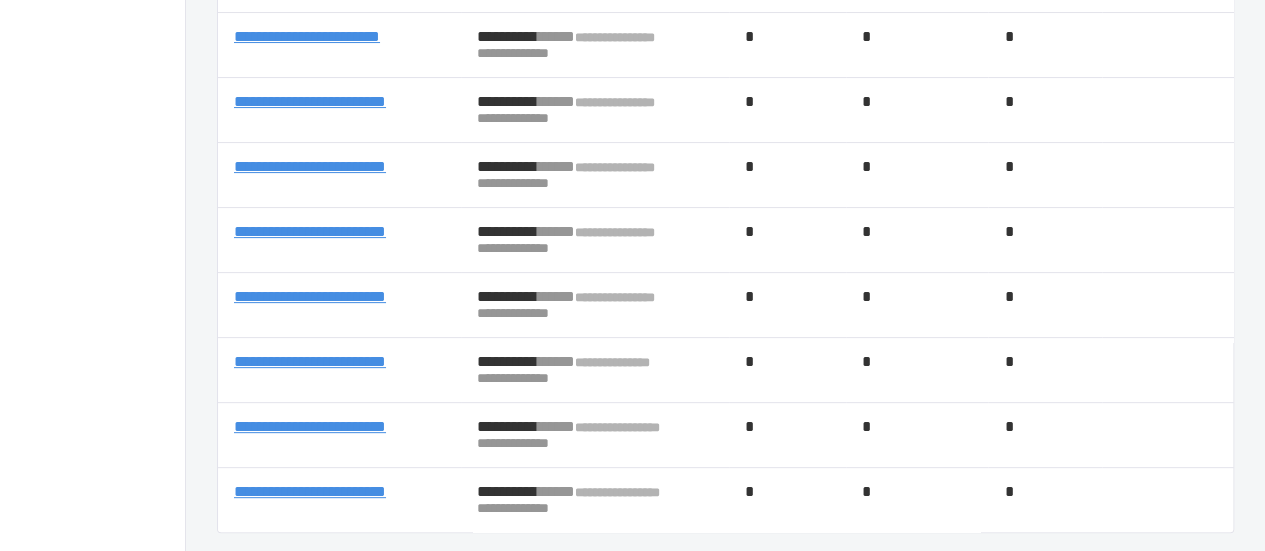 scroll, scrollTop: 507, scrollLeft: 0, axis: vertical 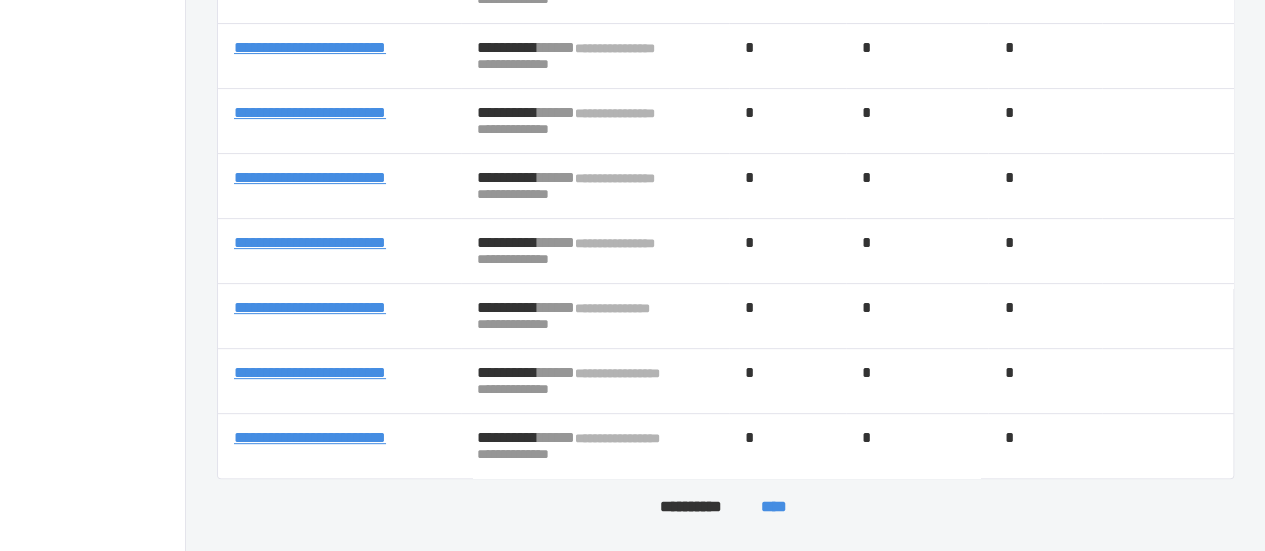 click on "****" at bounding box center (773, 507) 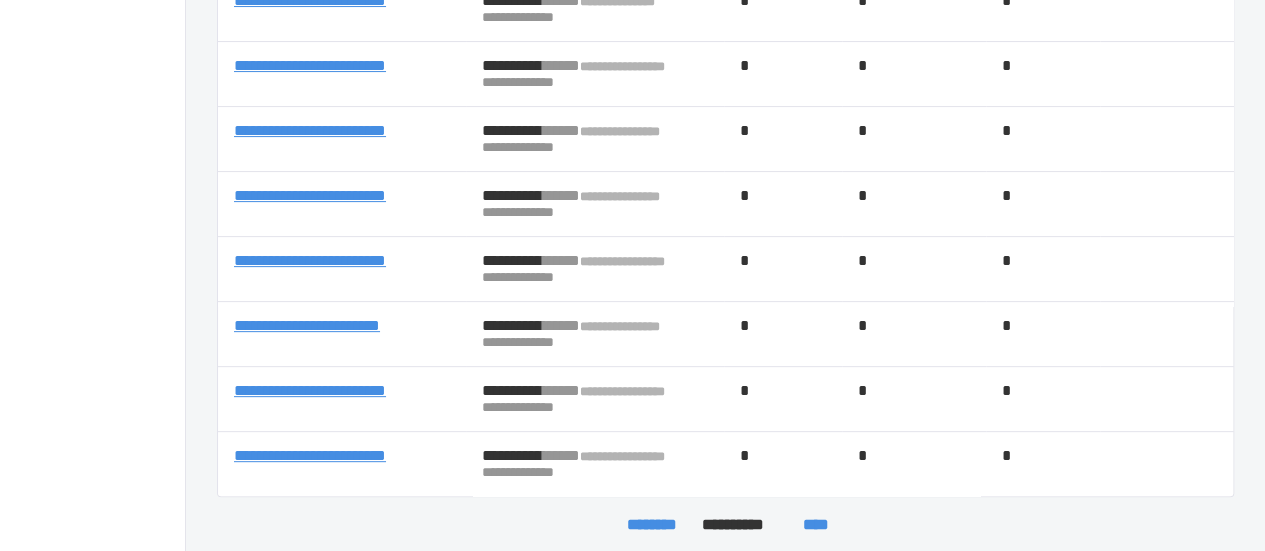 scroll, scrollTop: 556, scrollLeft: 0, axis: vertical 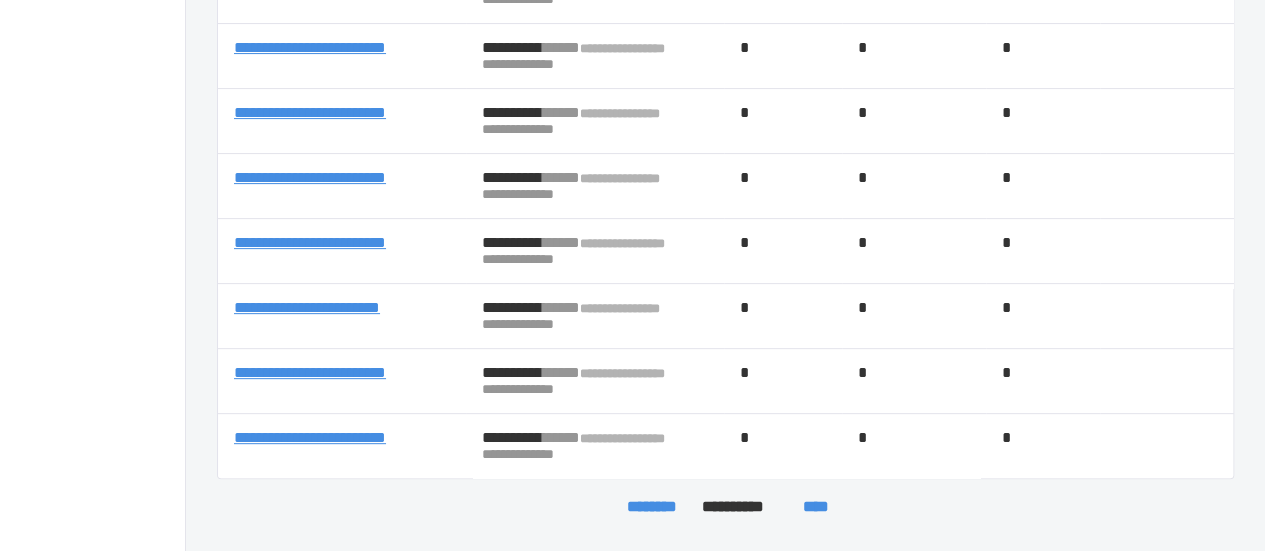 click on "********" at bounding box center [652, 507] 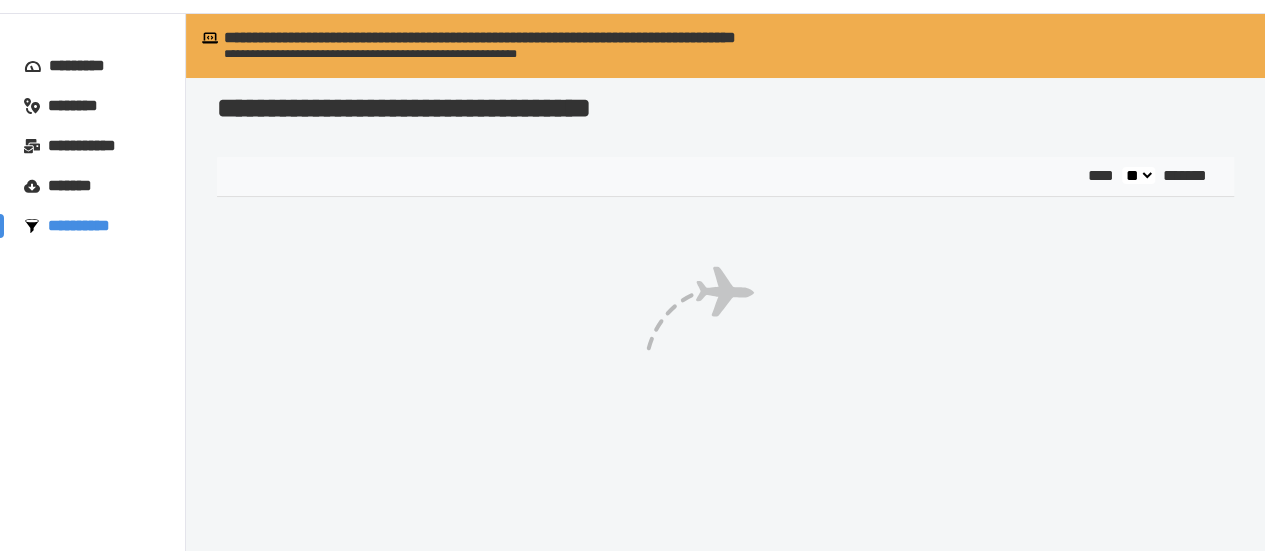 scroll, scrollTop: 0, scrollLeft: 0, axis: both 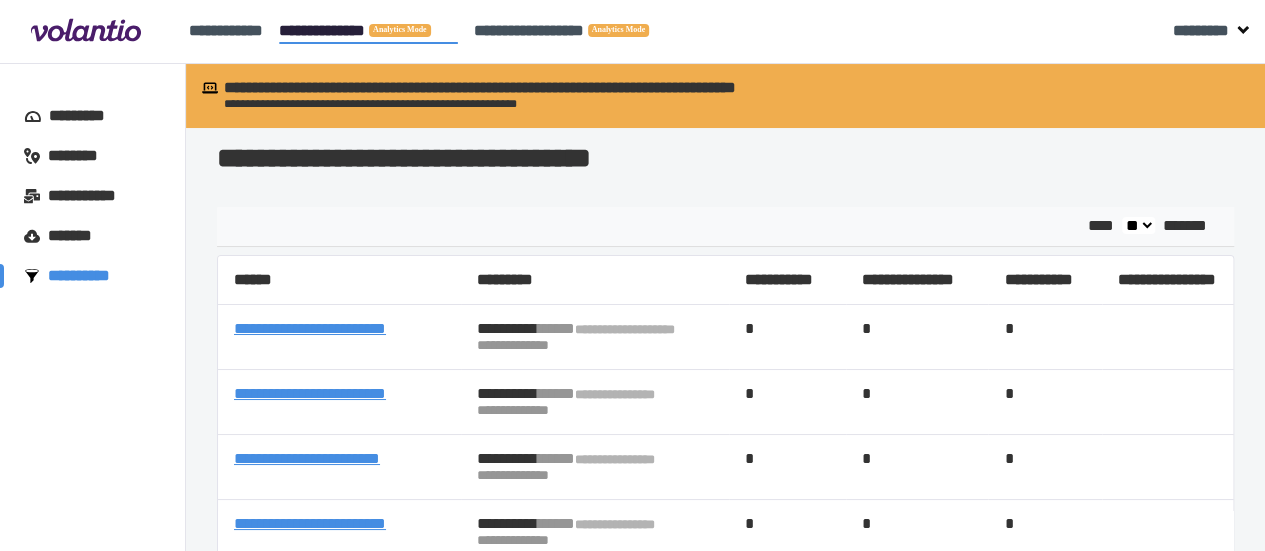 click on "**********" at bounding box center [310, 328] 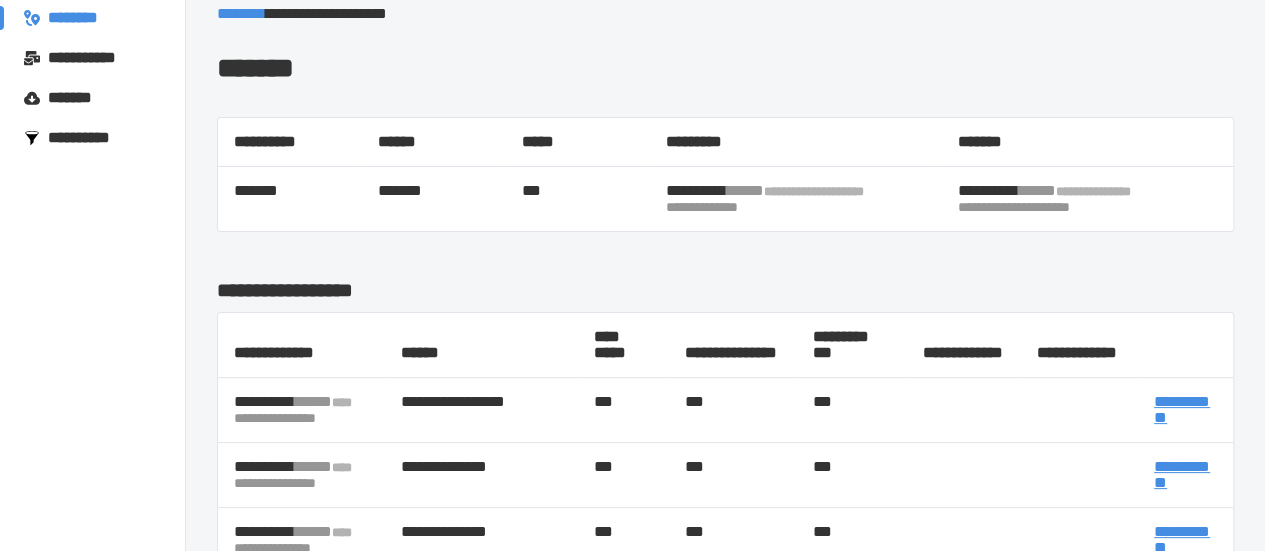 scroll, scrollTop: 0, scrollLeft: 0, axis: both 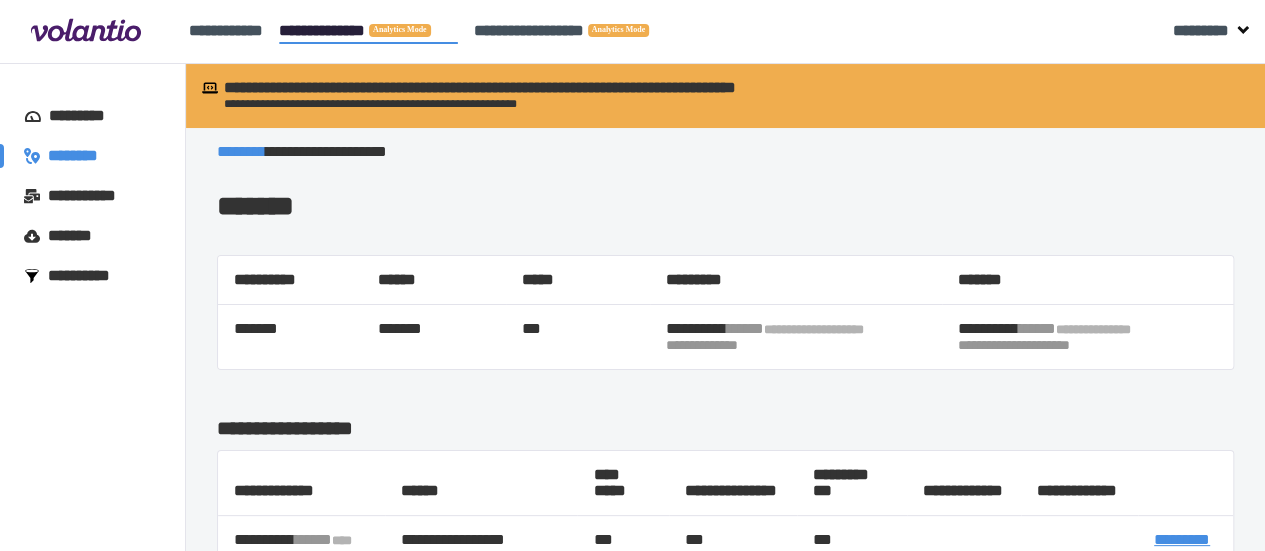 click on "*******" at bounding box center [75, 236] 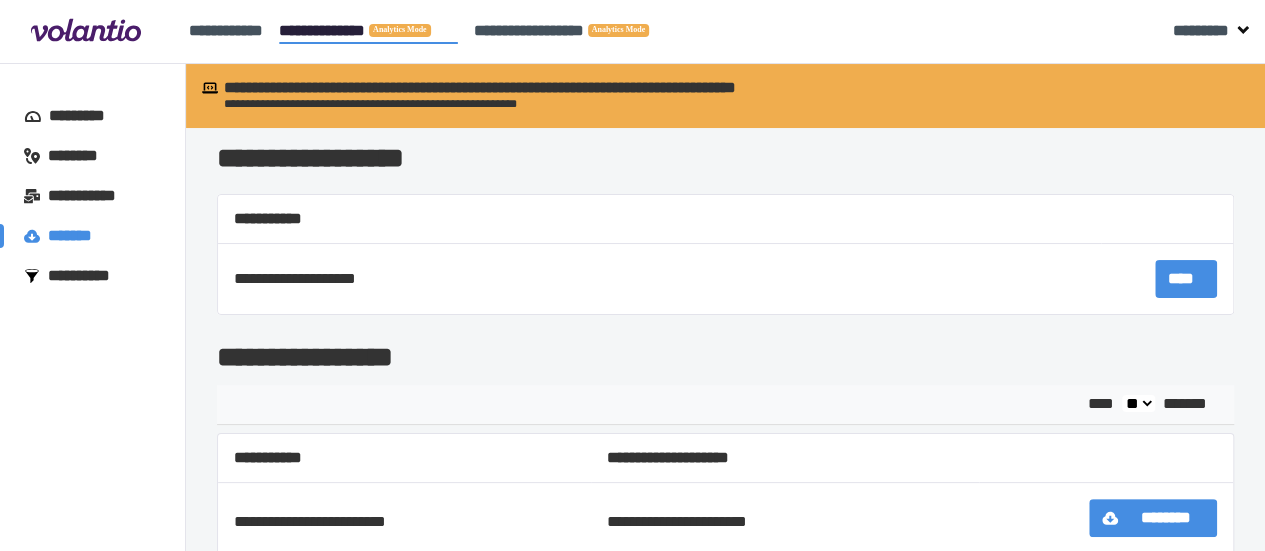 click on "**********" at bounding box center [88, 276] 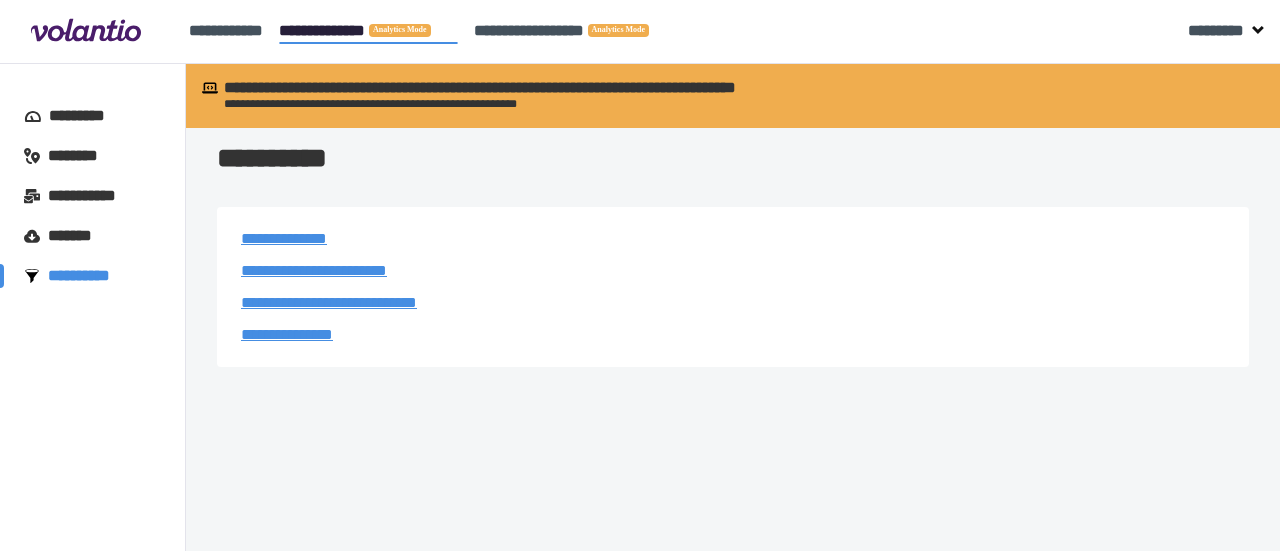 click on "**********" at bounding box center (284, 238) 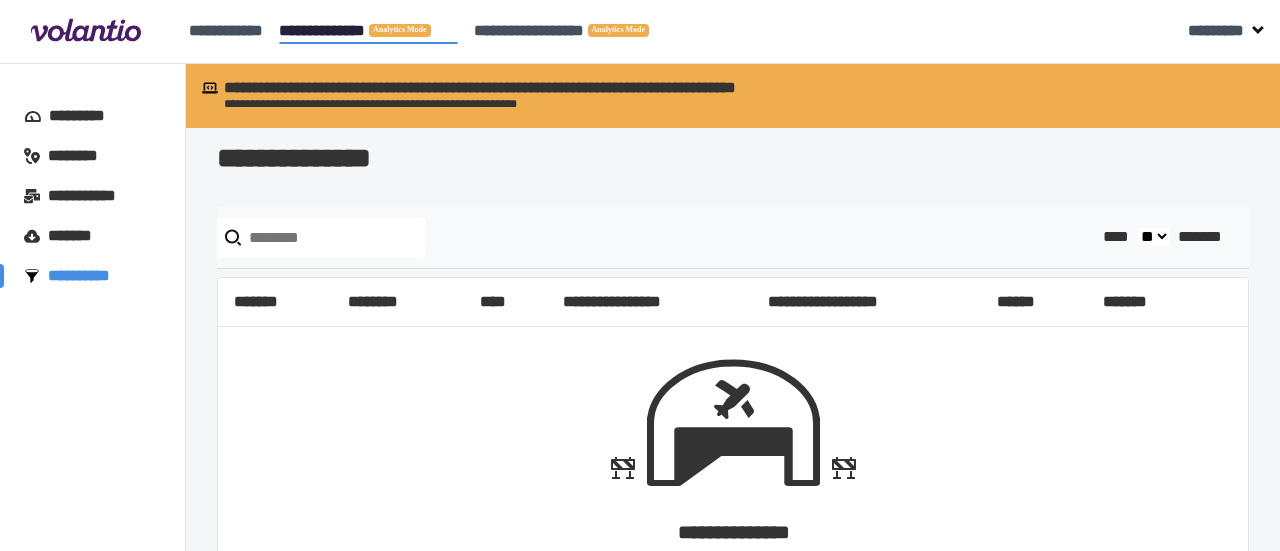 click on "**********" at bounding box center (88, 276) 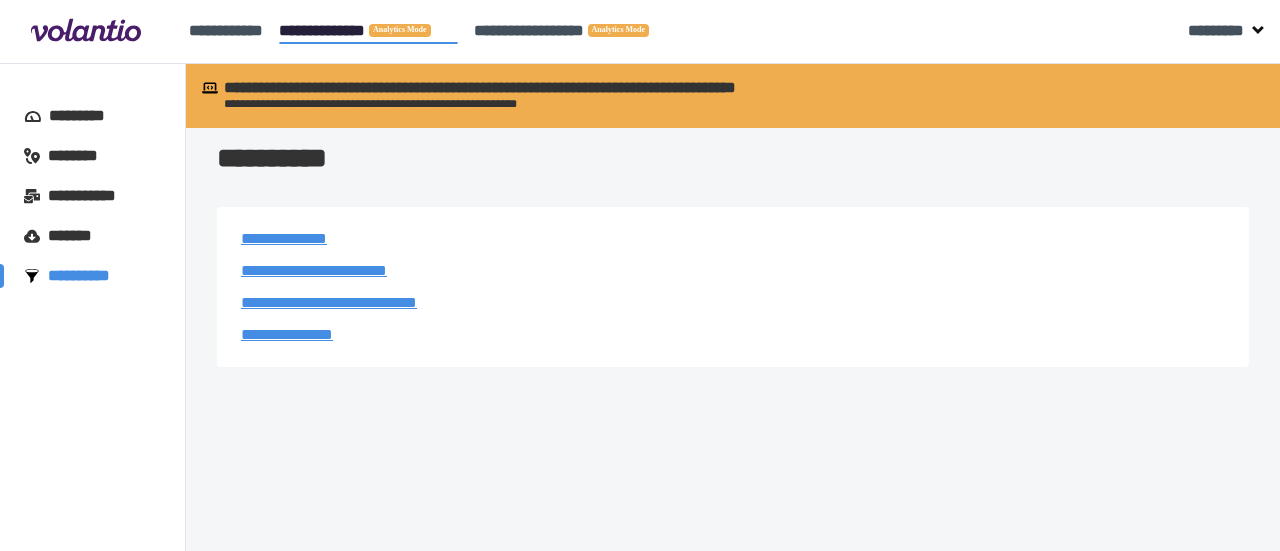 click on "**********" at bounding box center [314, 270] 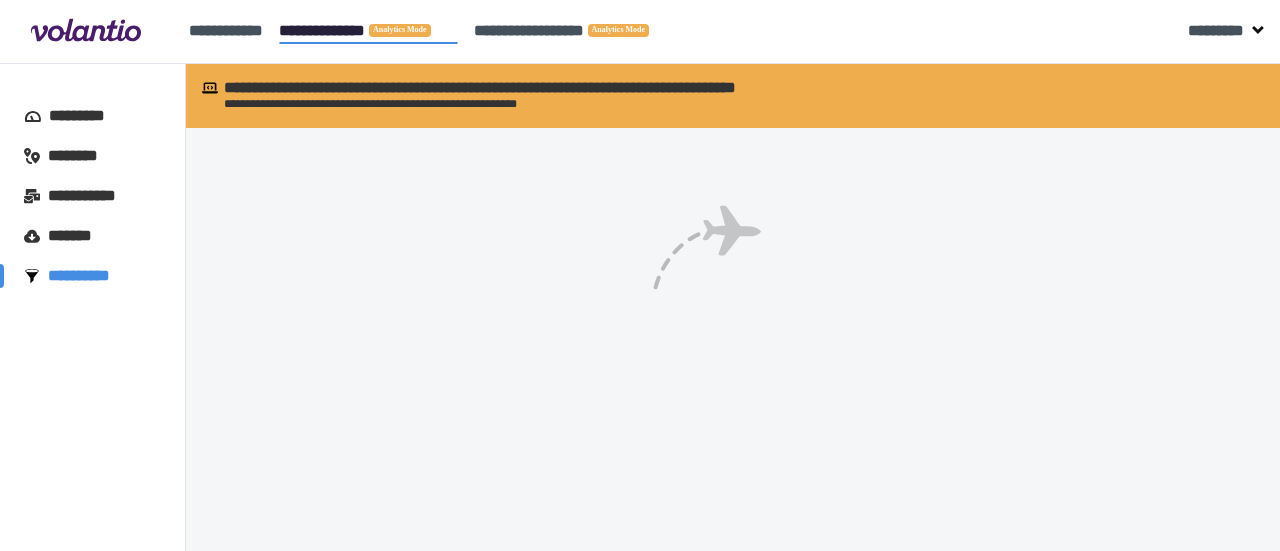 click on "**********" at bounding box center [88, 276] 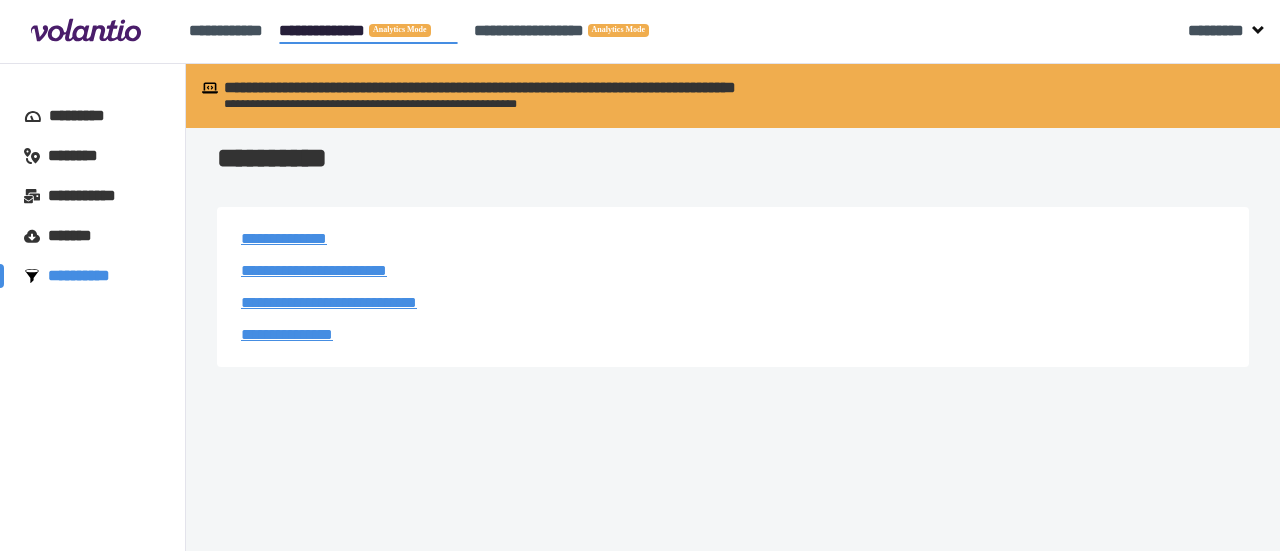 click on "**********" at bounding box center (329, 302) 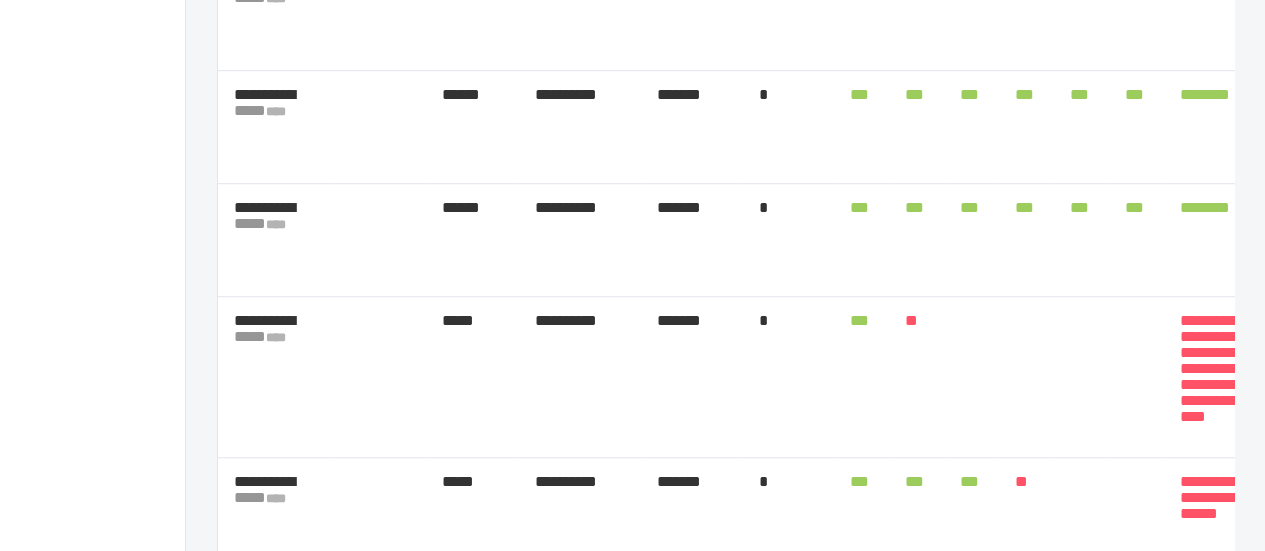 scroll, scrollTop: 1102, scrollLeft: 0, axis: vertical 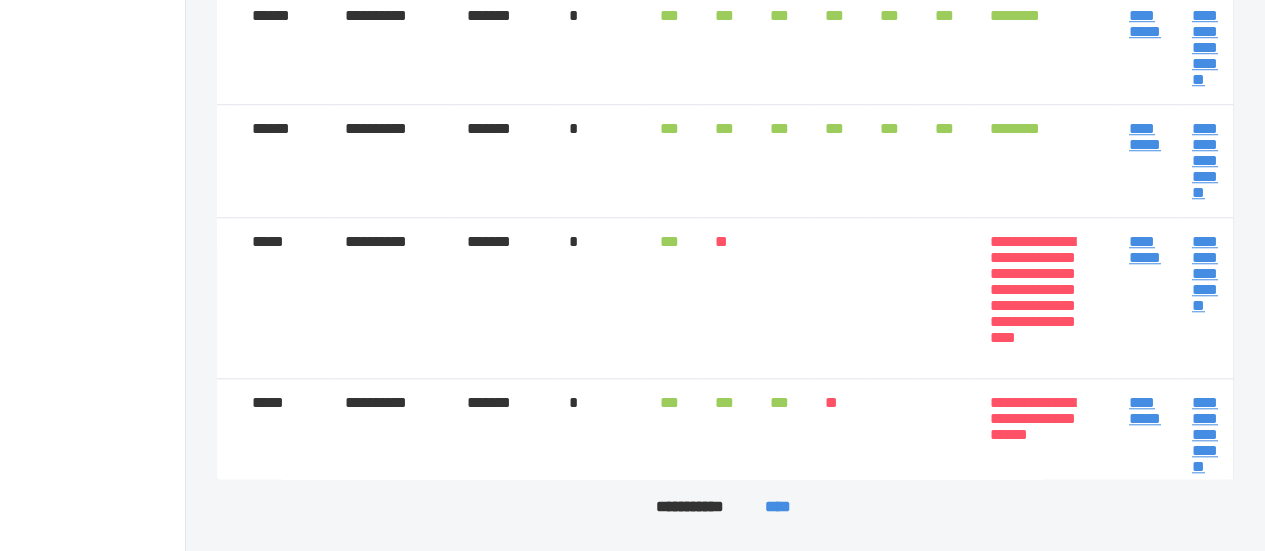click on "**********" at bounding box center [1144, 548] 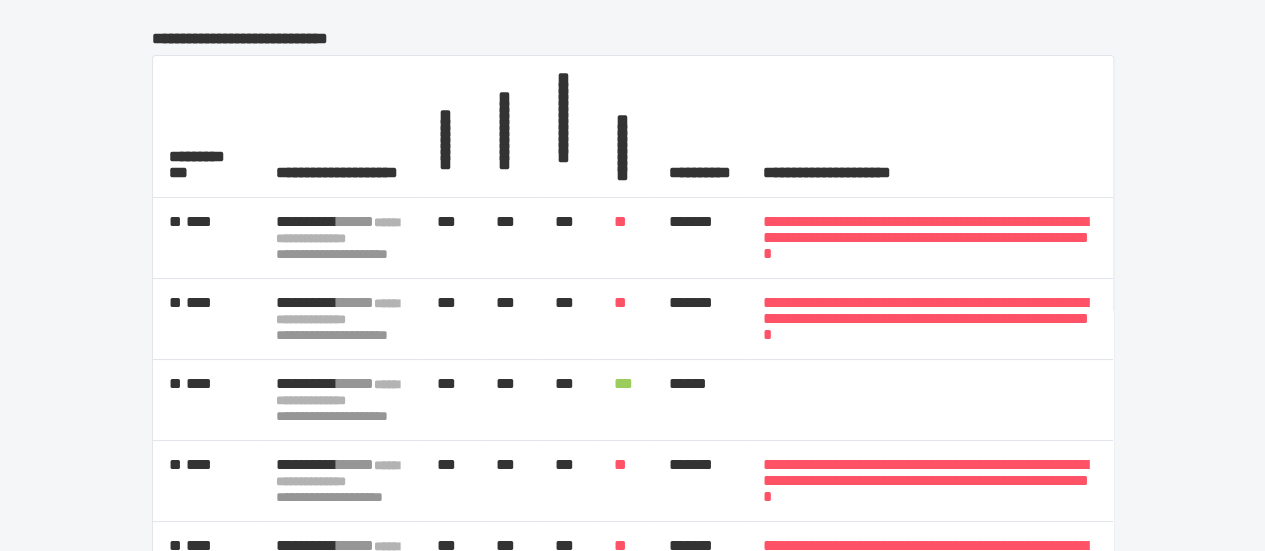 scroll, scrollTop: 0, scrollLeft: 0, axis: both 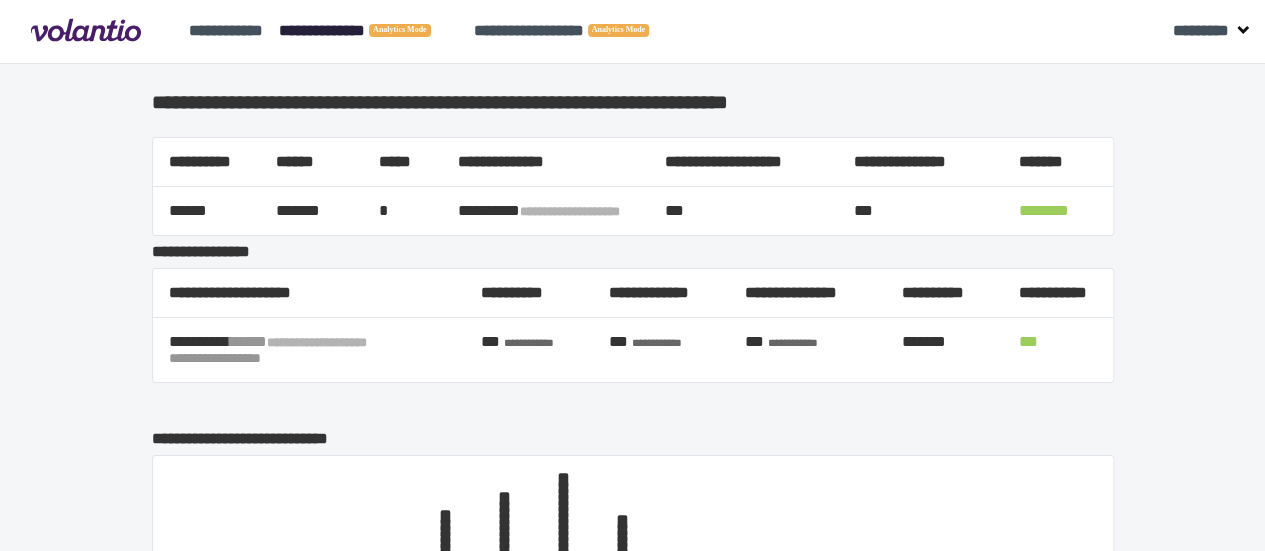 click on "**********" at bounding box center [368, 31] 